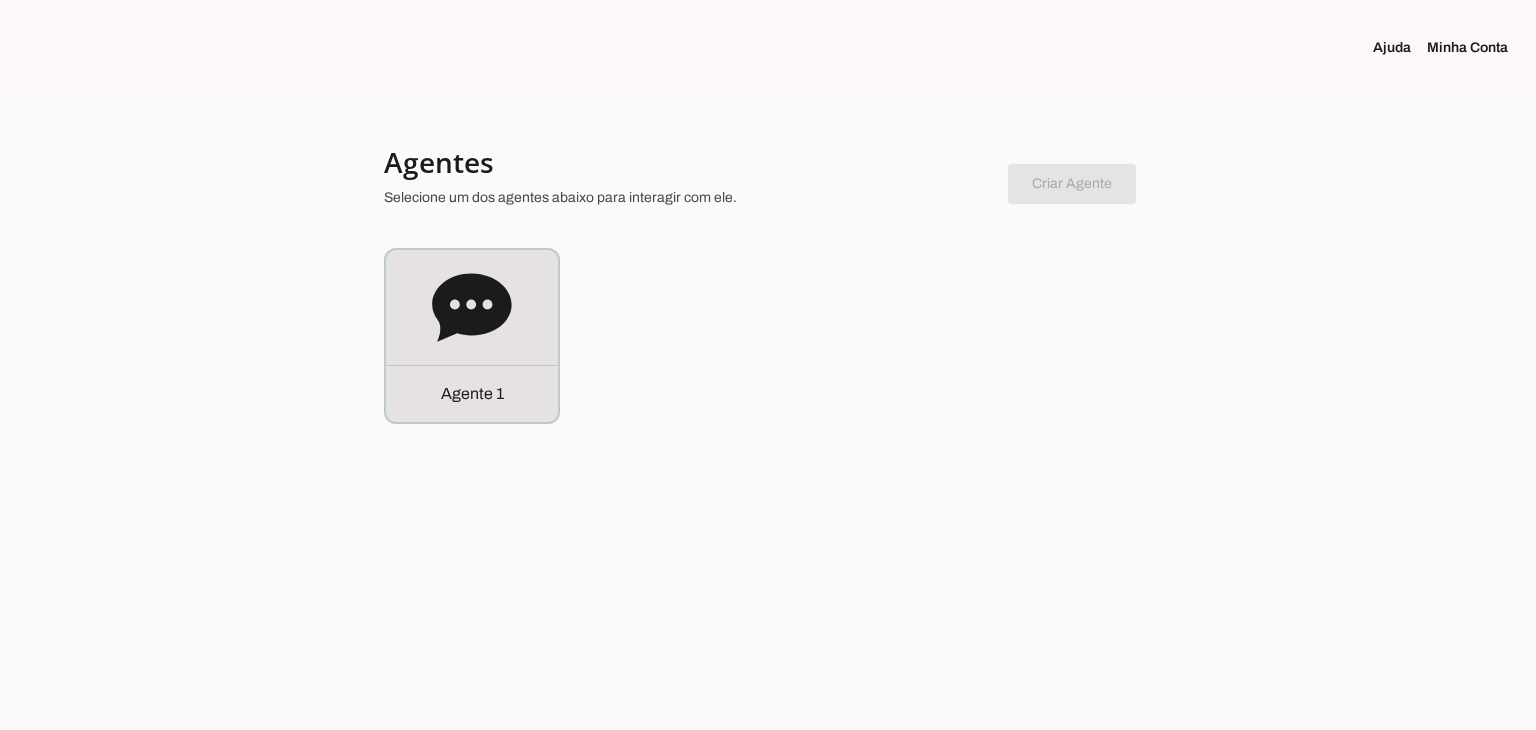scroll, scrollTop: 0, scrollLeft: 0, axis: both 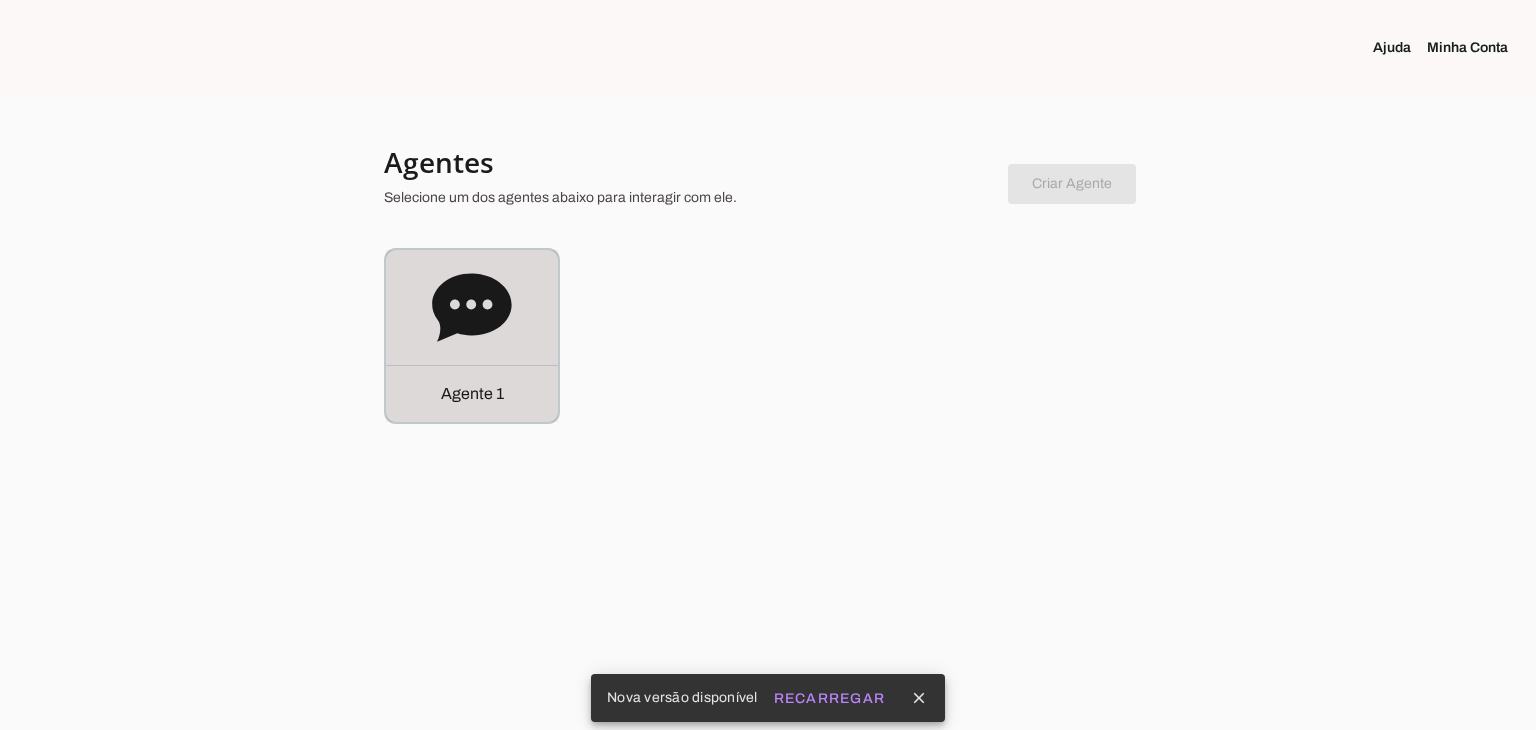 click on "Agente 1" 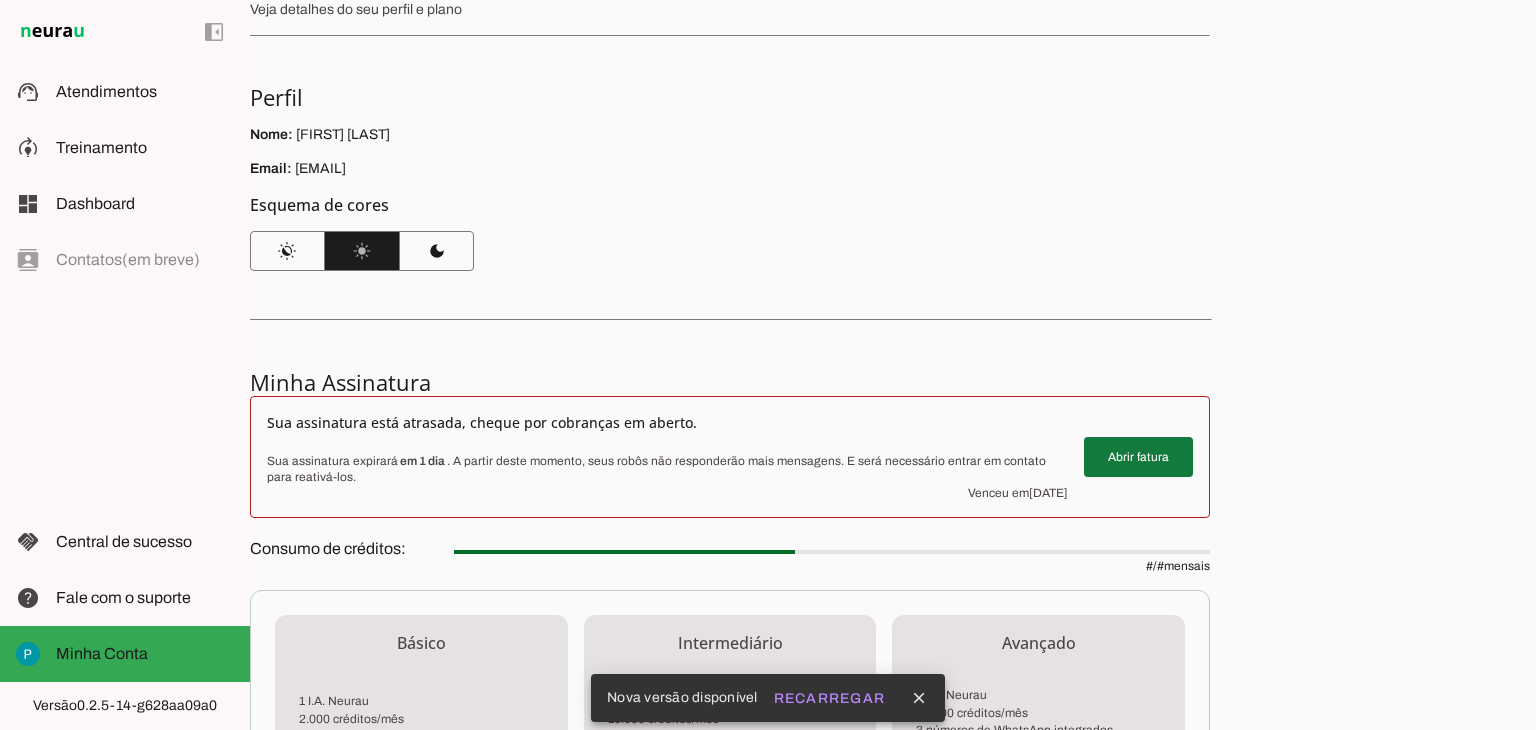scroll, scrollTop: 100, scrollLeft: 0, axis: vertical 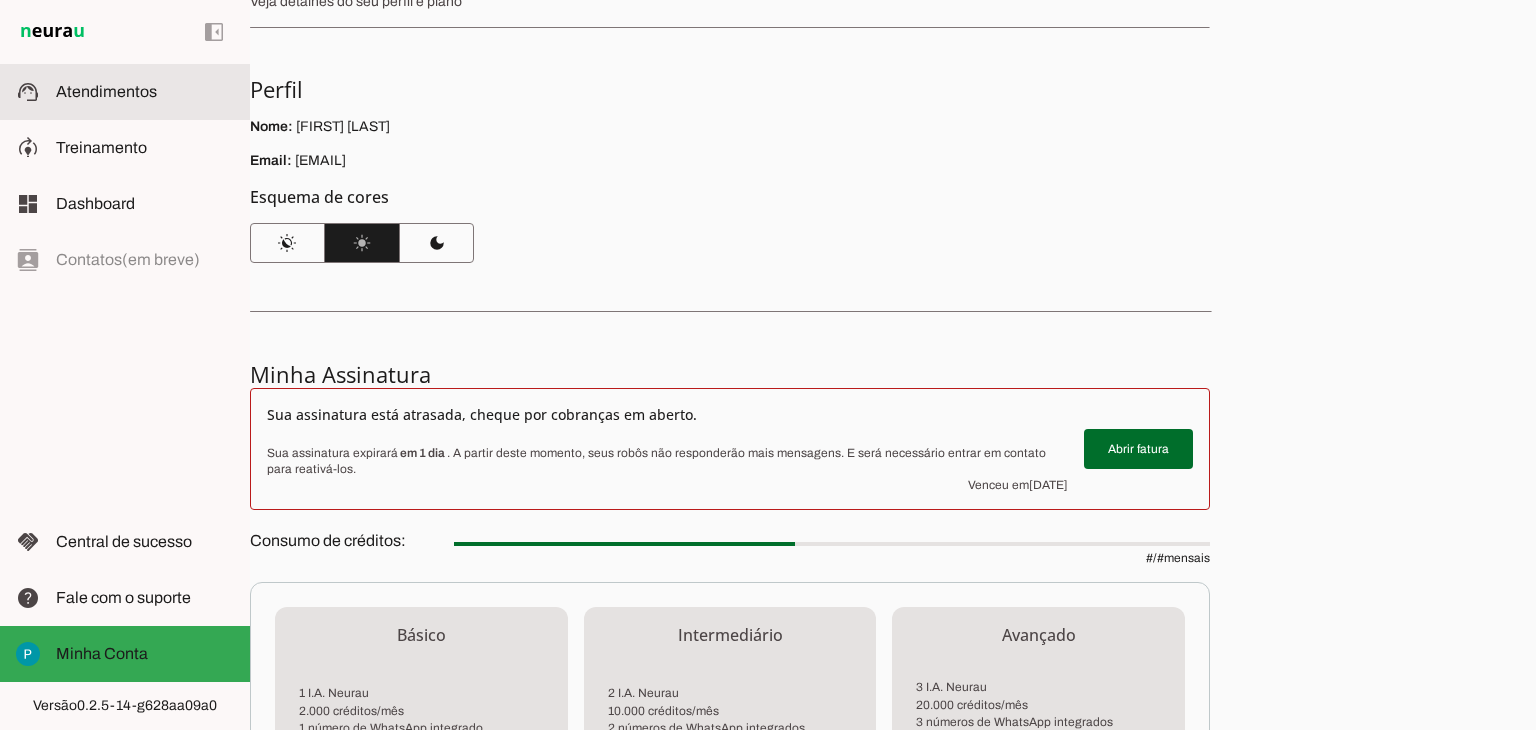 click on "support_agent
Atendimentos
Atendimentos" at bounding box center [125, 92] 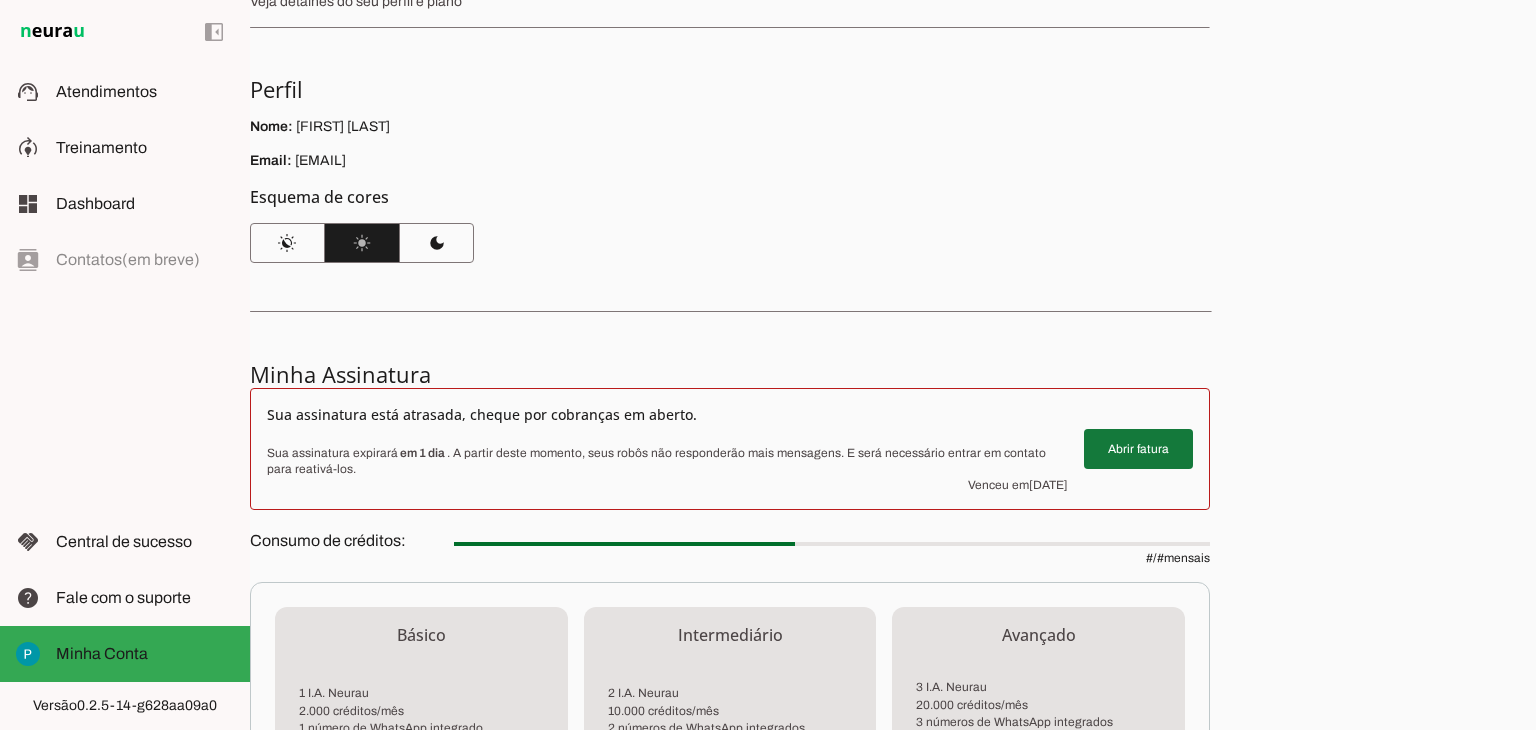 click at bounding box center [1138, 449] 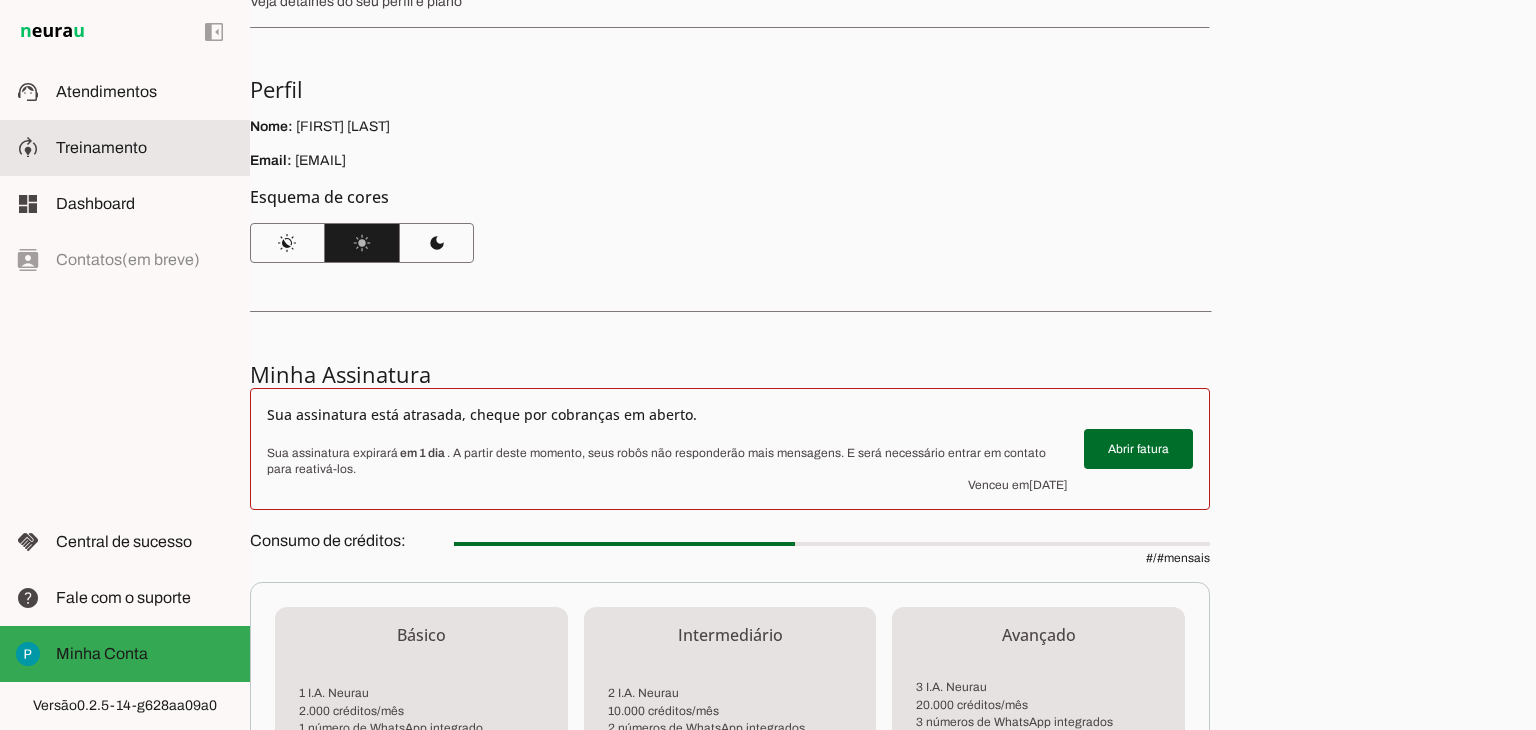 click on "Treinamento" 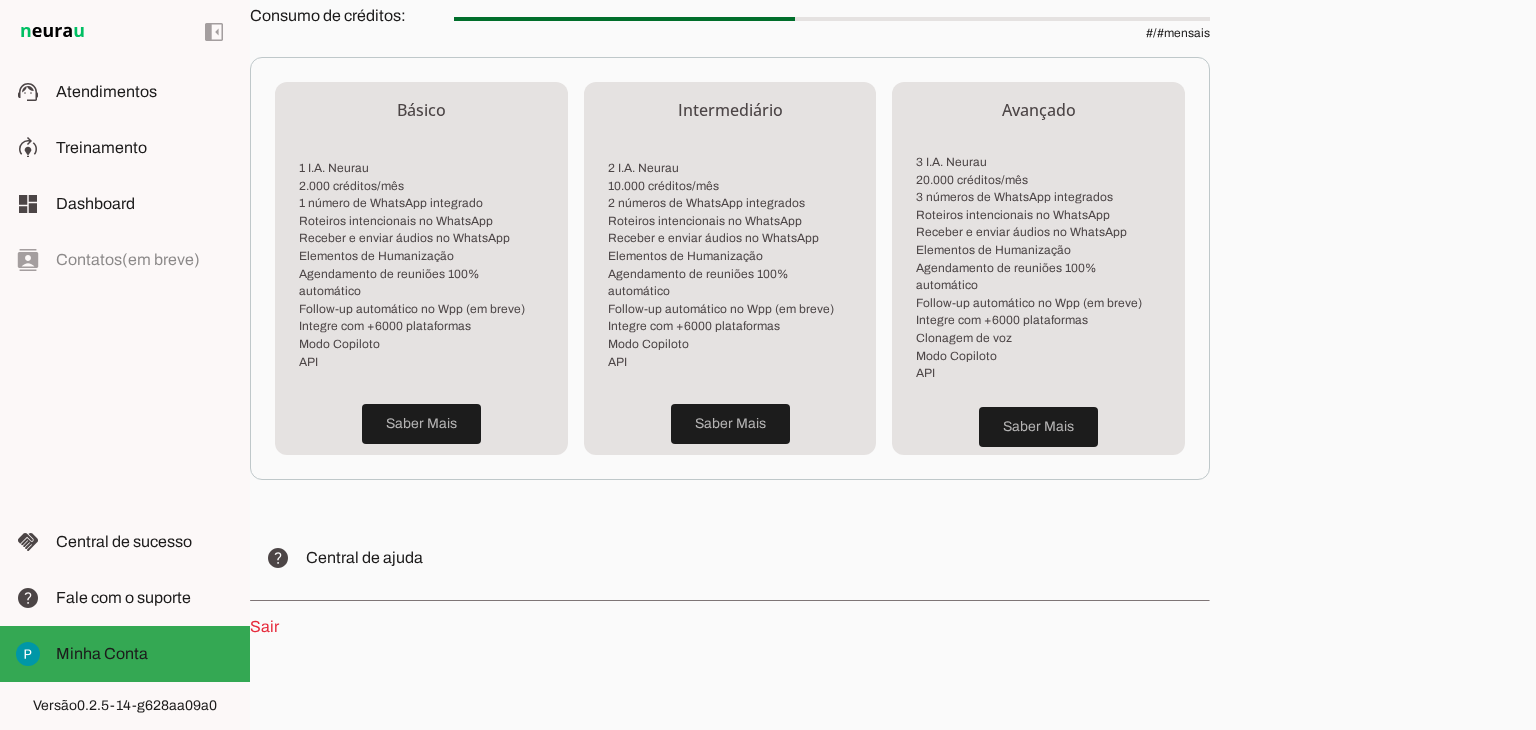 scroll, scrollTop: 627, scrollLeft: 0, axis: vertical 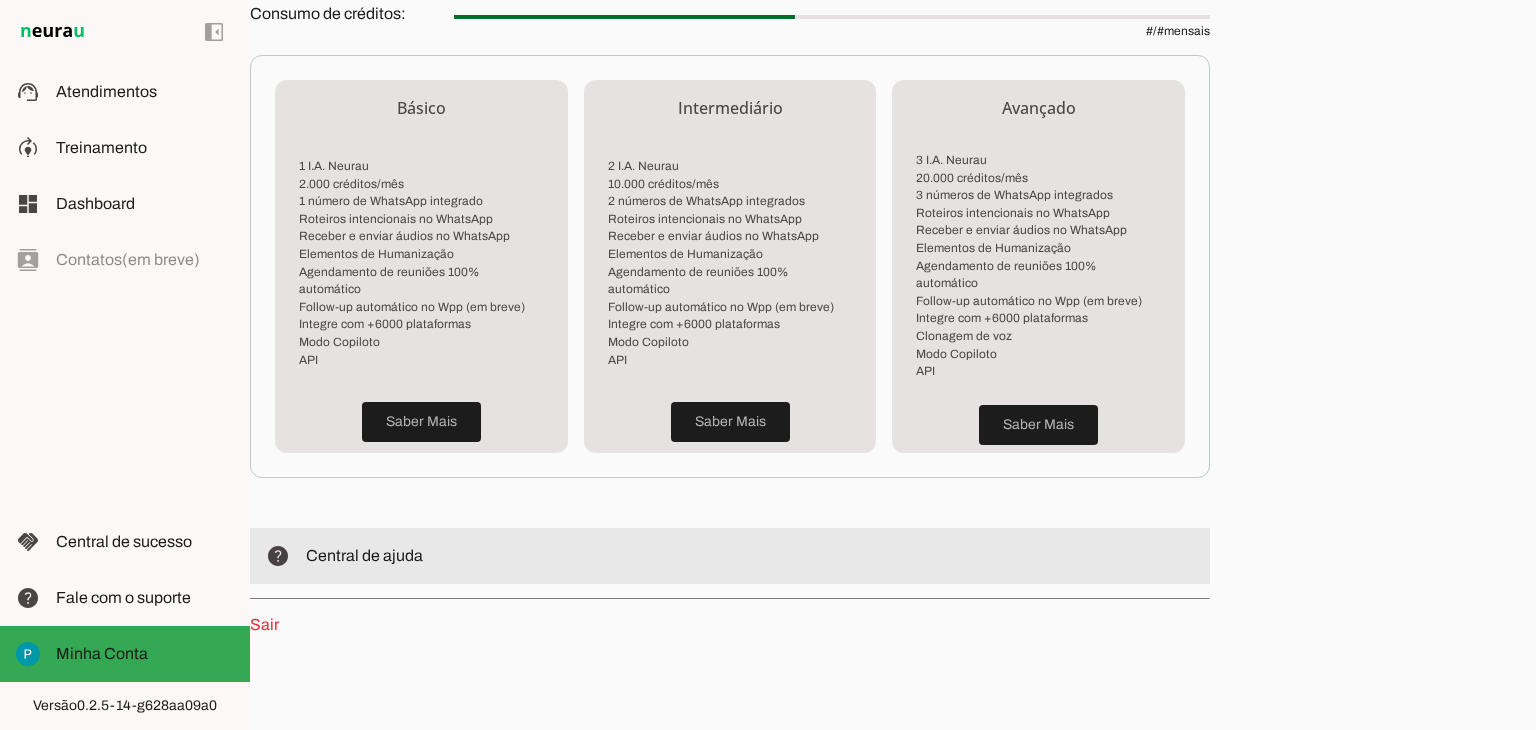 click at bounding box center [750, 556] 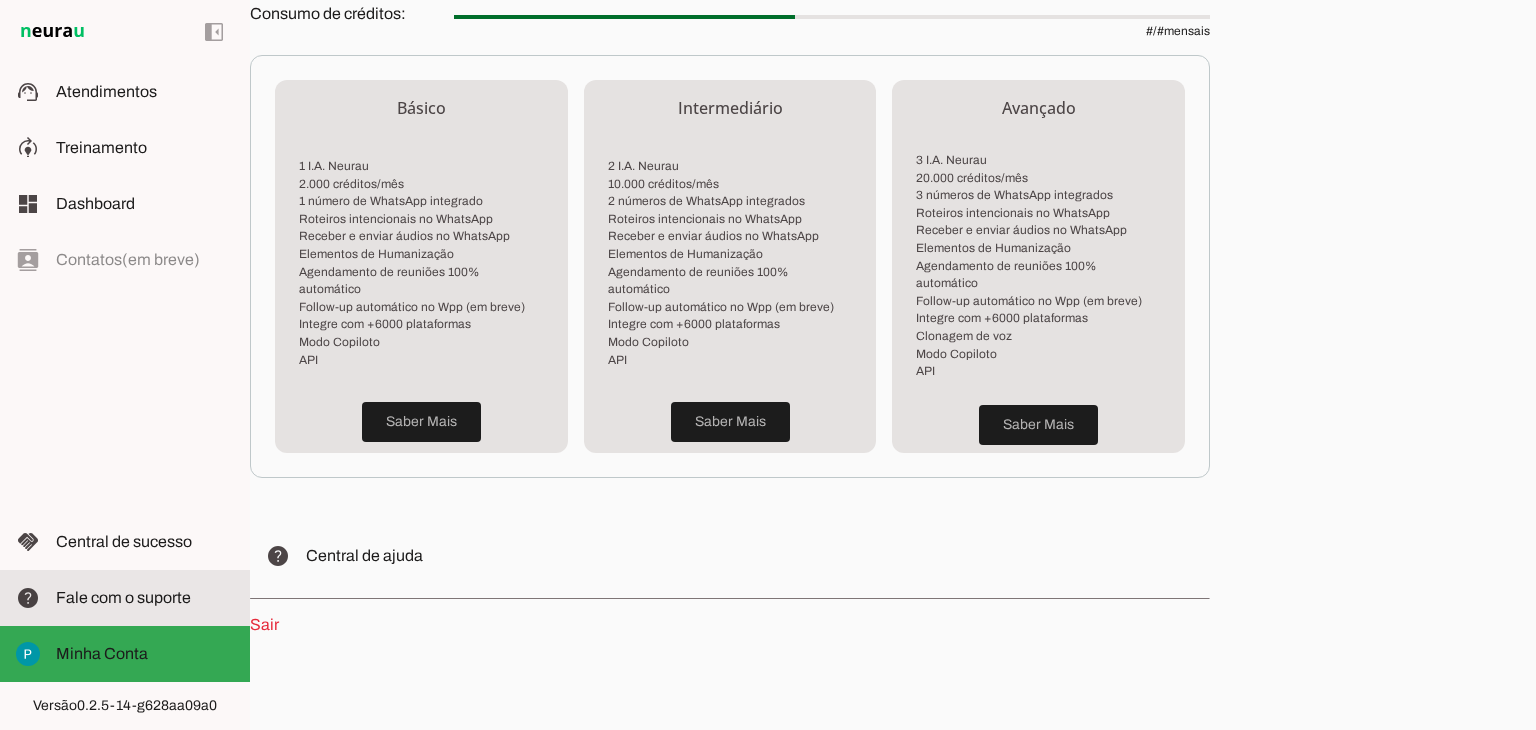click on "Fale com o suporte" 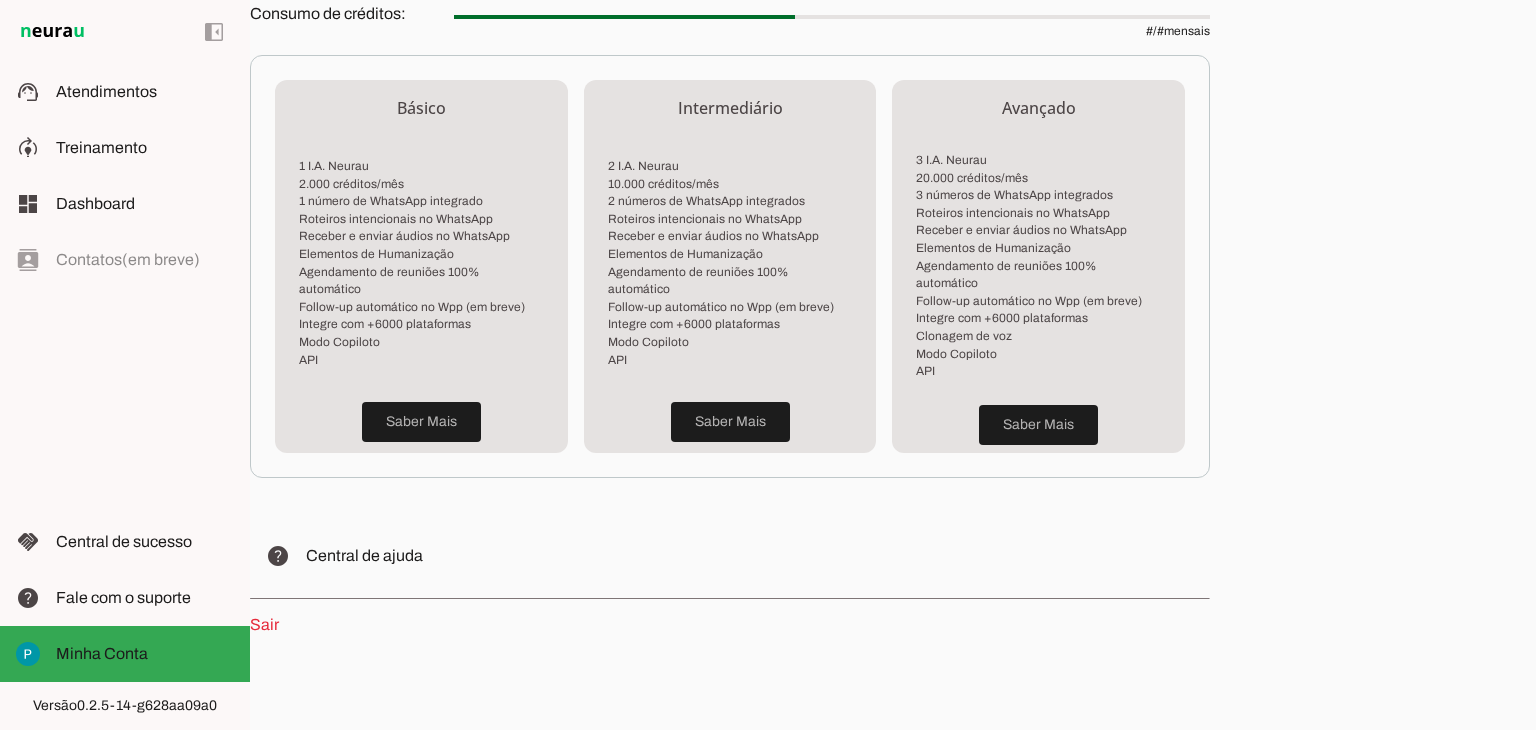 click on "Sair" at bounding box center (730, 625) 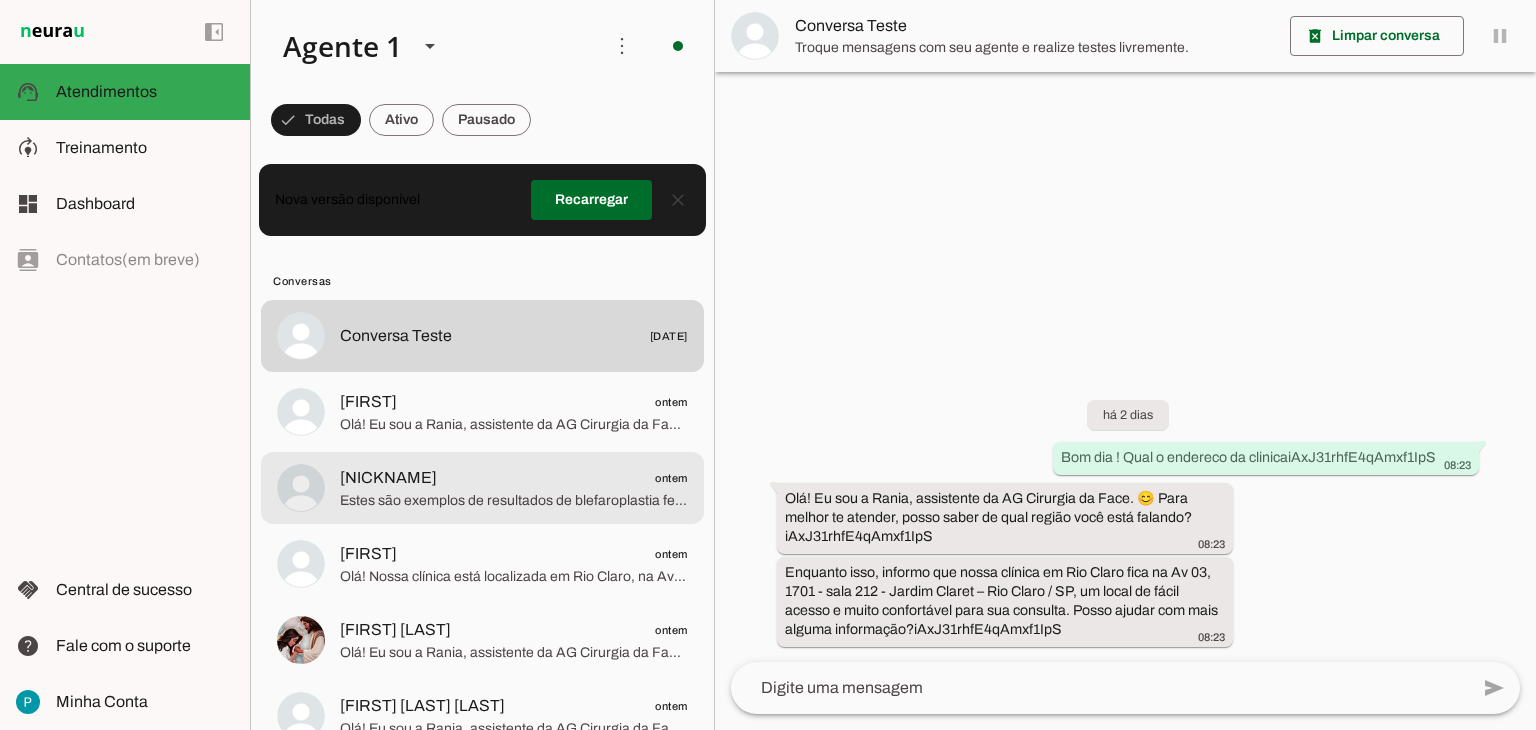 click on "Claro! Vou compartilhar com você alguns resultados de blefaroplastia realizados aqui na clínica. Isso vai te dar uma boa ideia do que podemos alcançar.
Estes são exemplos de resultados de blefaroplastia feminina realizados pelo Dr. [LAST]. Como você pode ver, o procedimento proporciona um olhar mais descansado e rejuvenescido, mas sempre mantendo a naturalidade da expressão.
Cada caso é único, e o Dr. [LAST] desenvolve um planejamento personalizado para cada paciente através do protocolo Signature, que visa o tratamento completo buscando a excelência e o melhor resultado final.
Você tem alguma dúvida específica sobre o procedimento ou sobre o período de recuperação? Seria interessante agendar uma avaliação com o Dr. [LAST] para que ele possa analisar seu caso específico e elaborar um projeto personalizado para você." 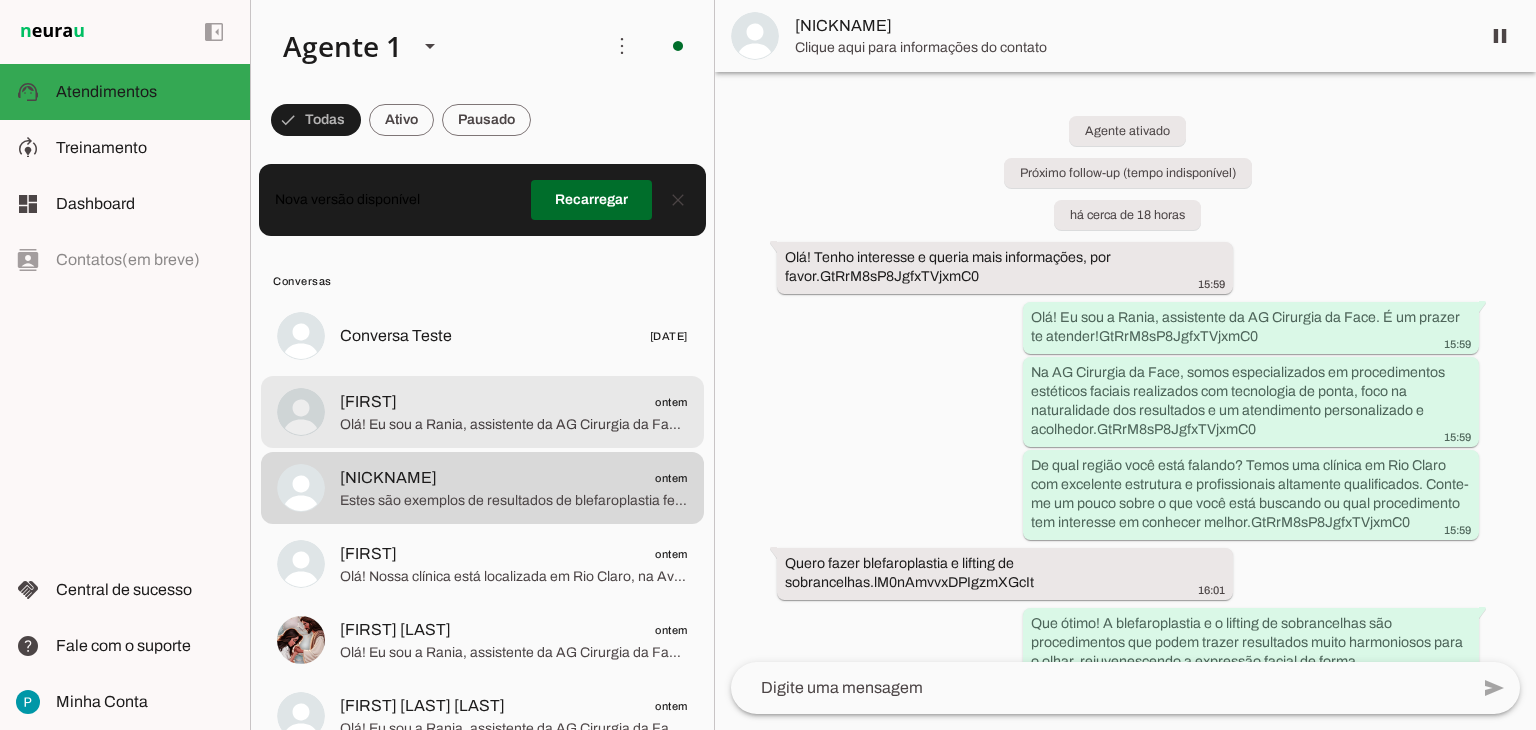click on "Olá! Eu sou a Rania, assistente da AG Cirurgia da Face. 😊 Trabalhamos com cirurgias estéticas faciais focadas na naturalidade, segurança e atendimento humanizado, com tecnologia de ponta e uma equipe de especialistas dedicados ao seu bem-estar.
Gostaria de saber qual procedimento você tem interesse ou o que gostaria de melhorar no seu rosto? Assim consigo te passar informações mais detalhadas e ajudar melhor." 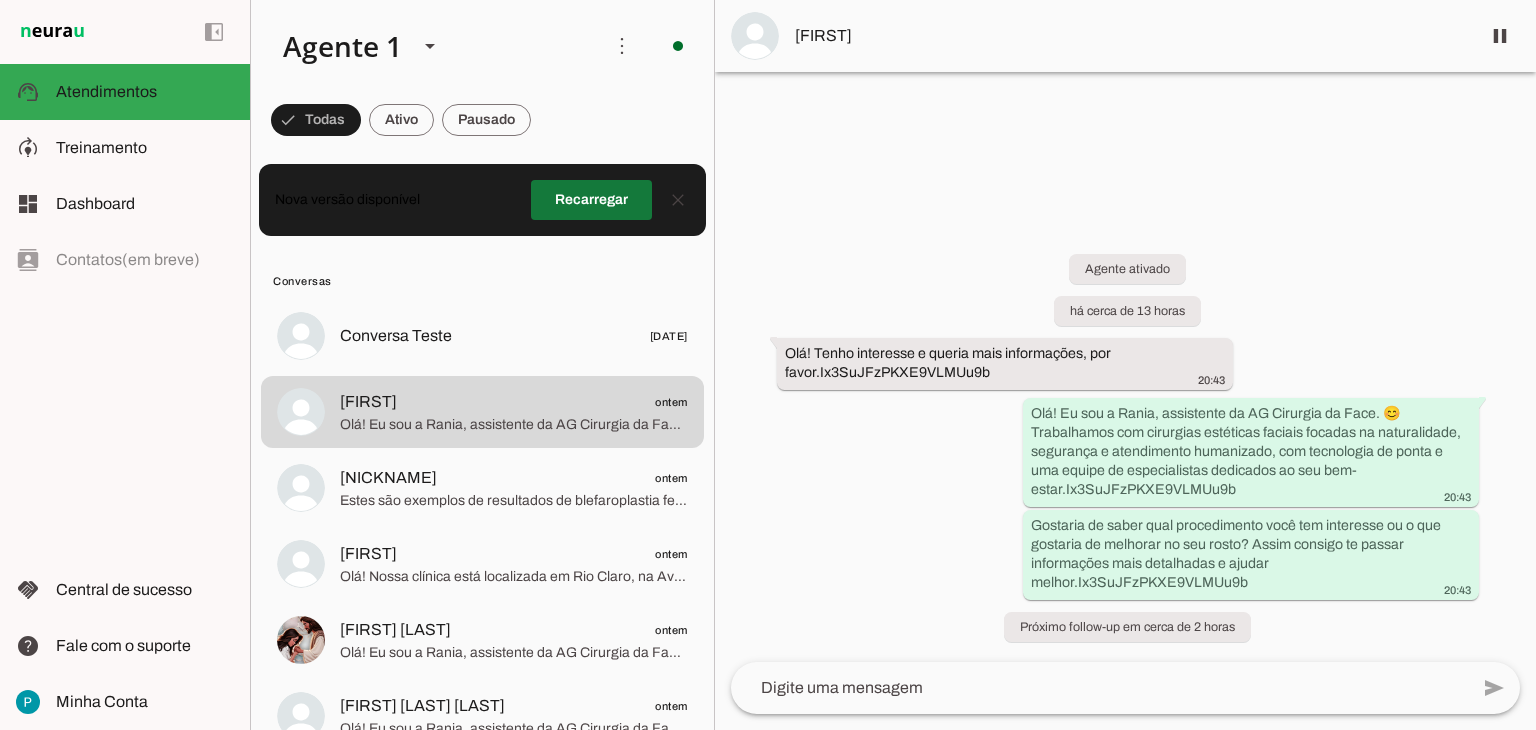 click at bounding box center (591, 200) 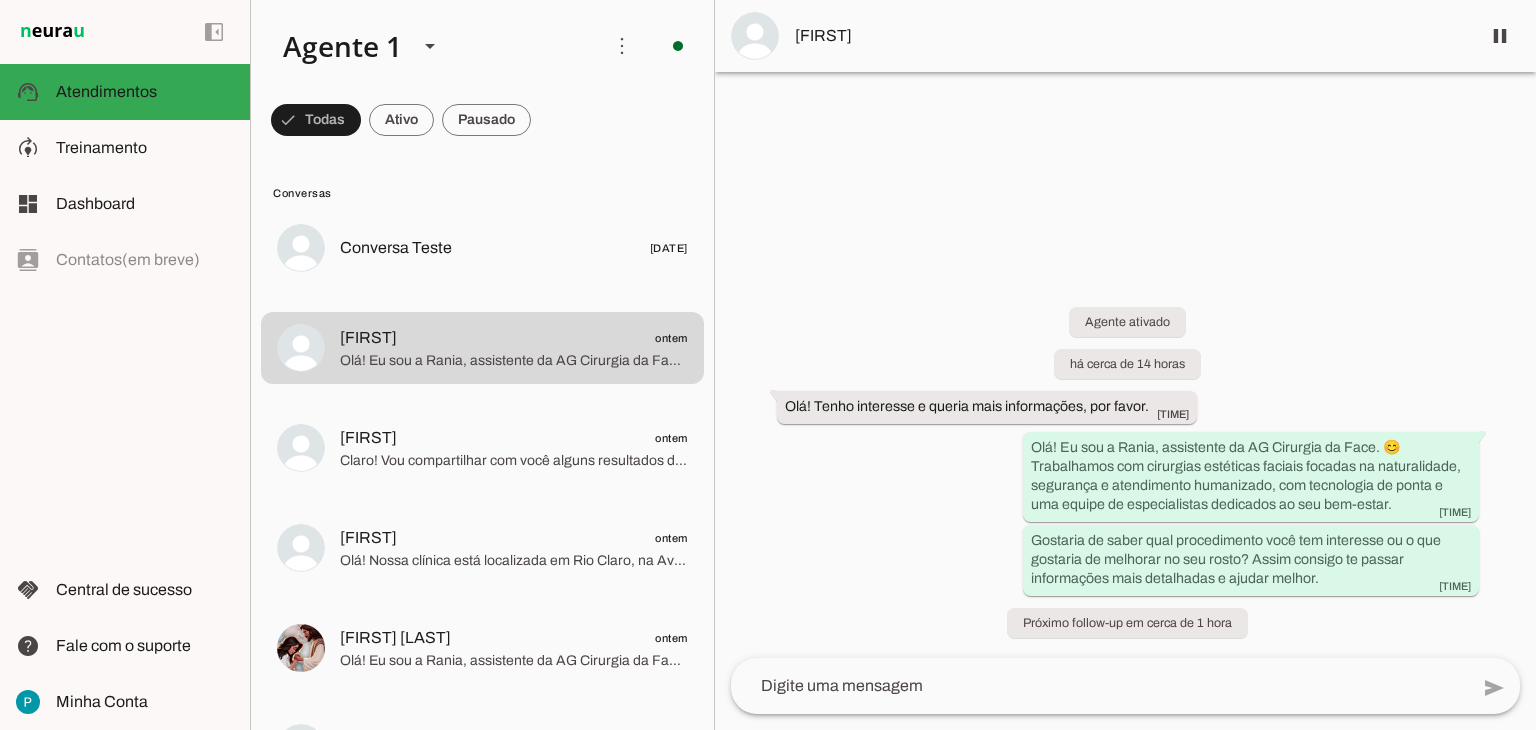 scroll, scrollTop: 0, scrollLeft: 0, axis: both 